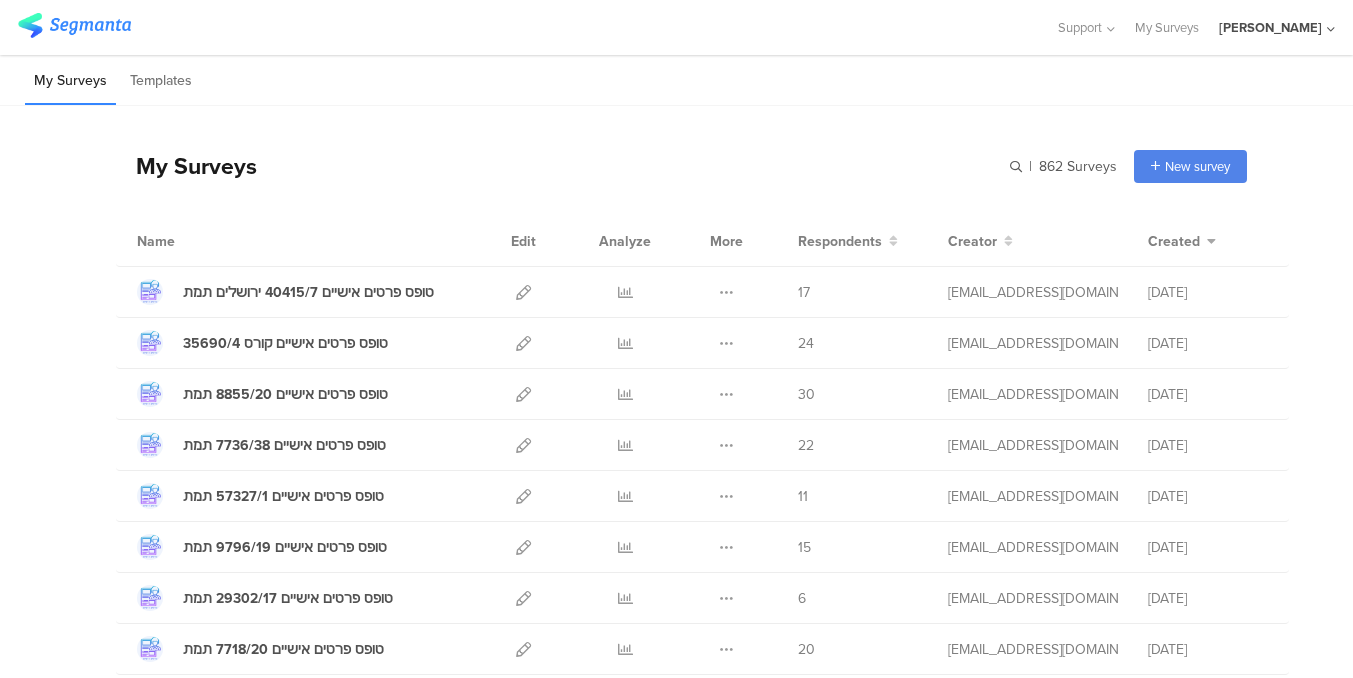 scroll, scrollTop: 0, scrollLeft: 0, axis: both 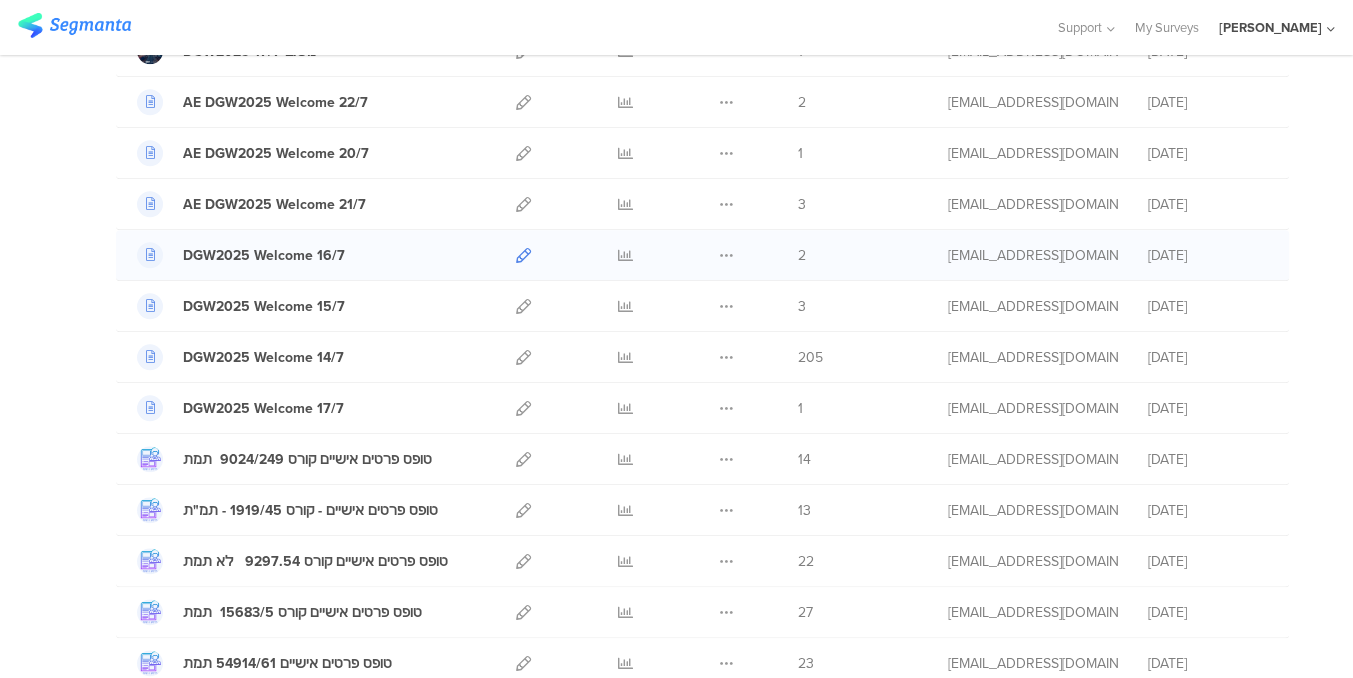 click at bounding box center (523, 255) 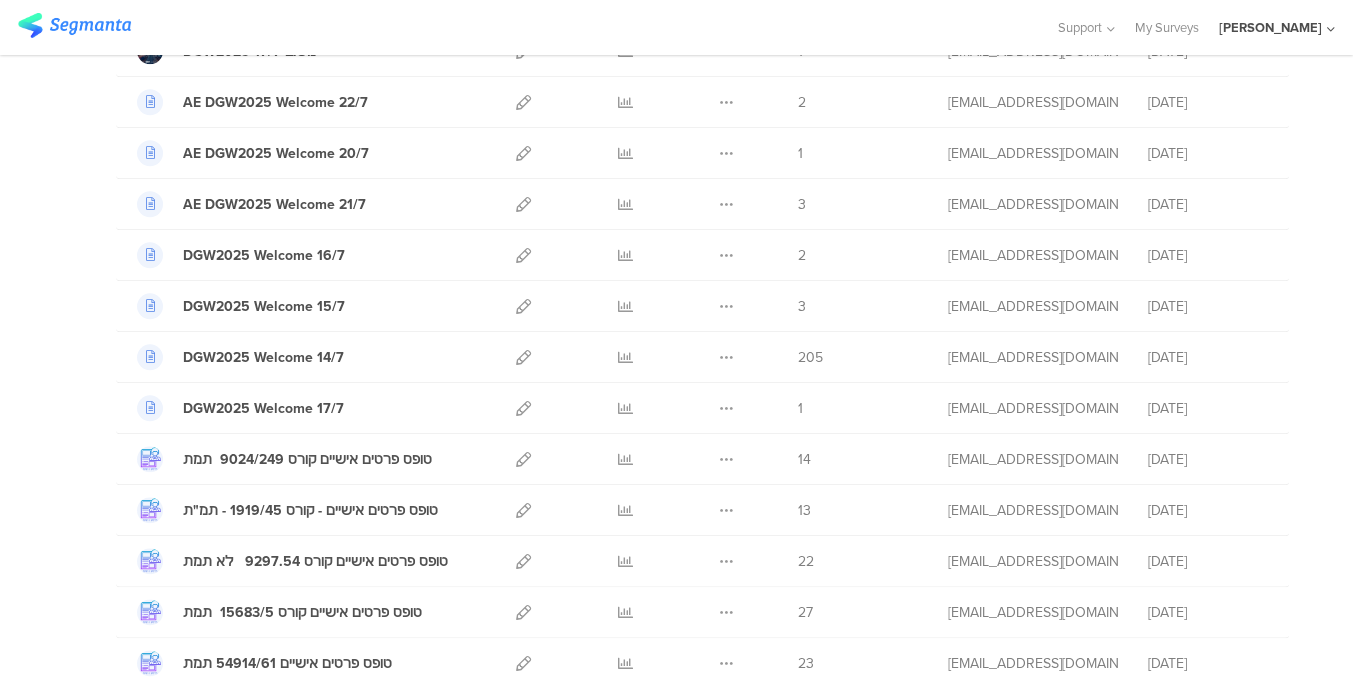 scroll, scrollTop: 909, scrollLeft: 0, axis: vertical 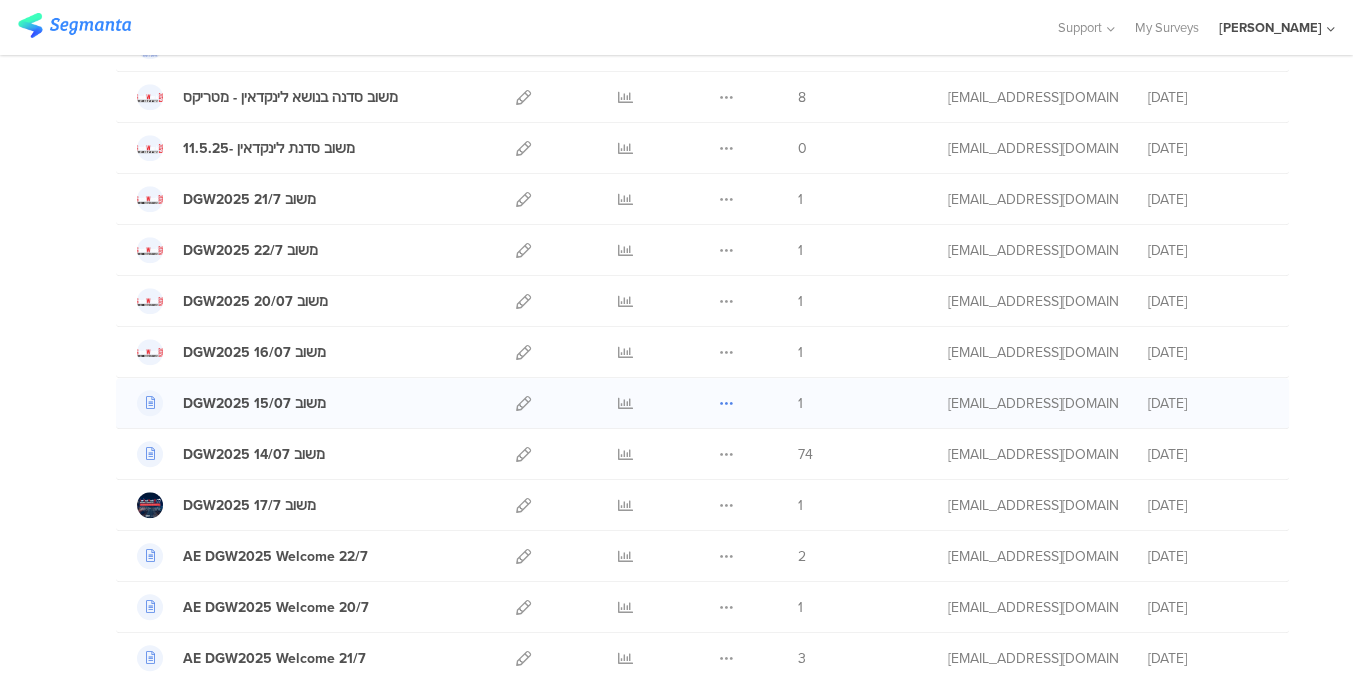 click at bounding box center [726, 403] 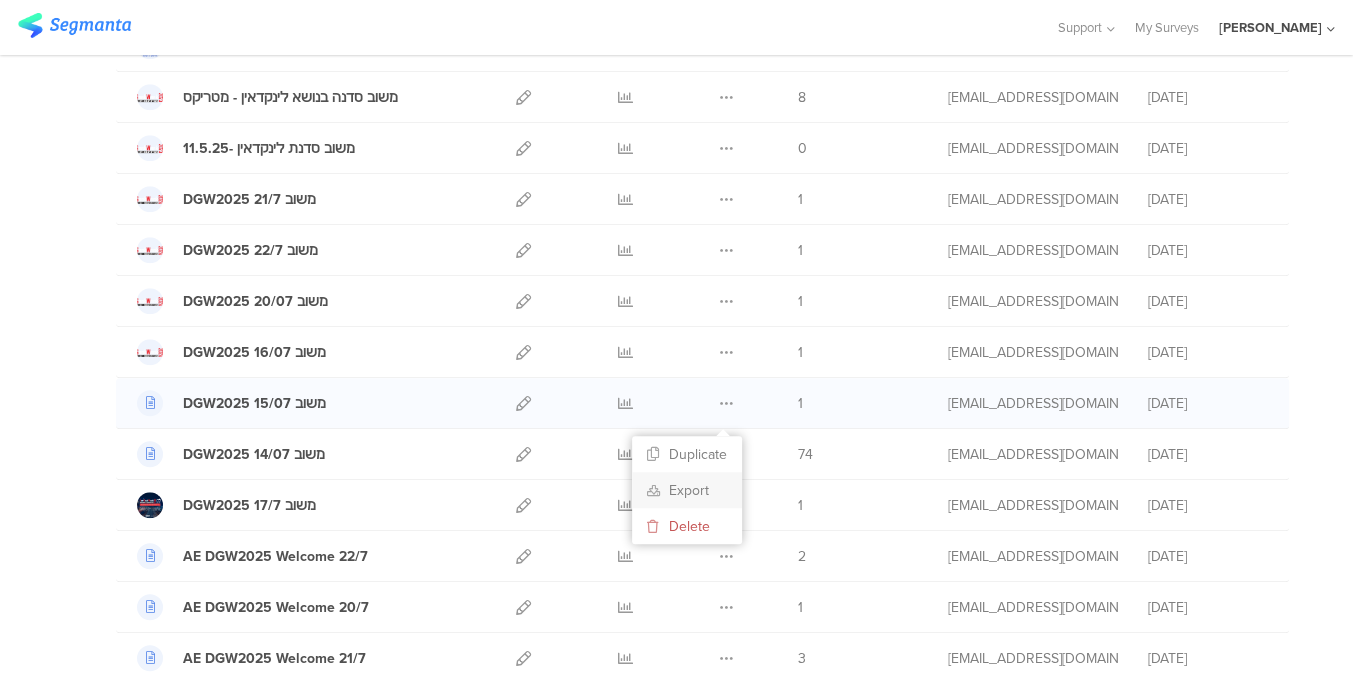 click on "Export" at bounding box center (687, 490) 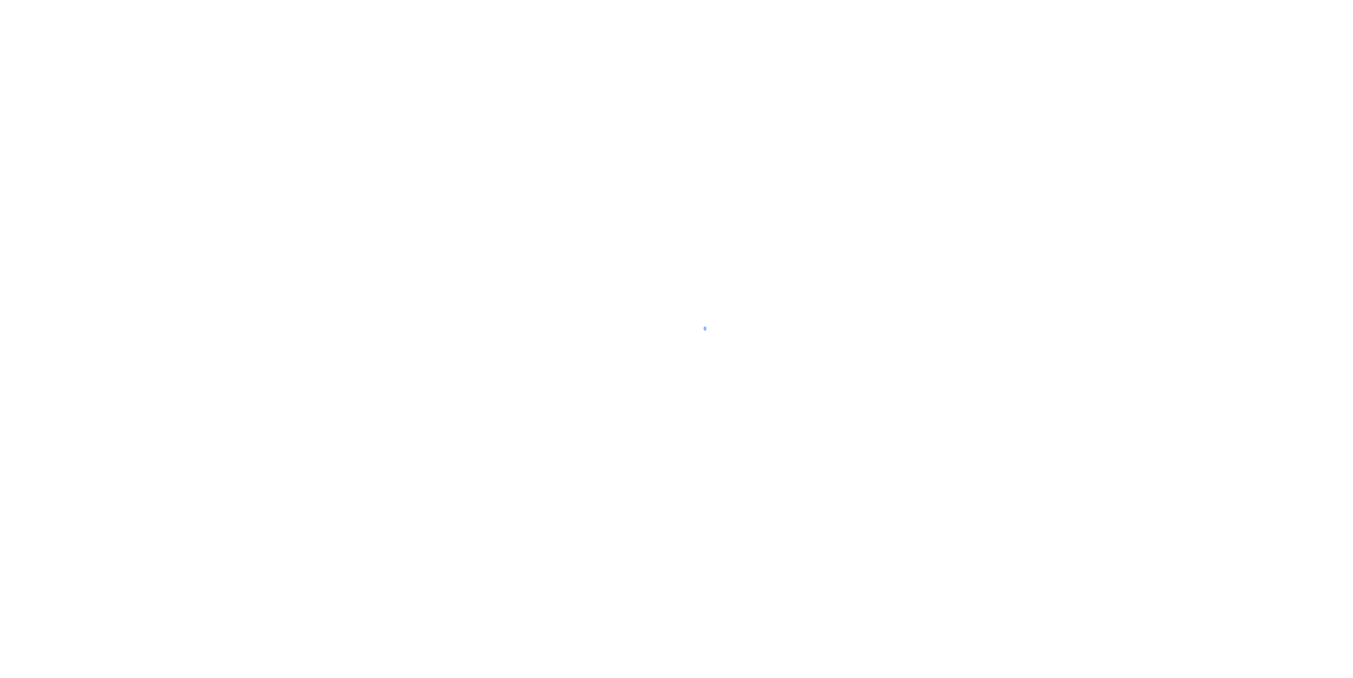 scroll, scrollTop: 0, scrollLeft: 0, axis: both 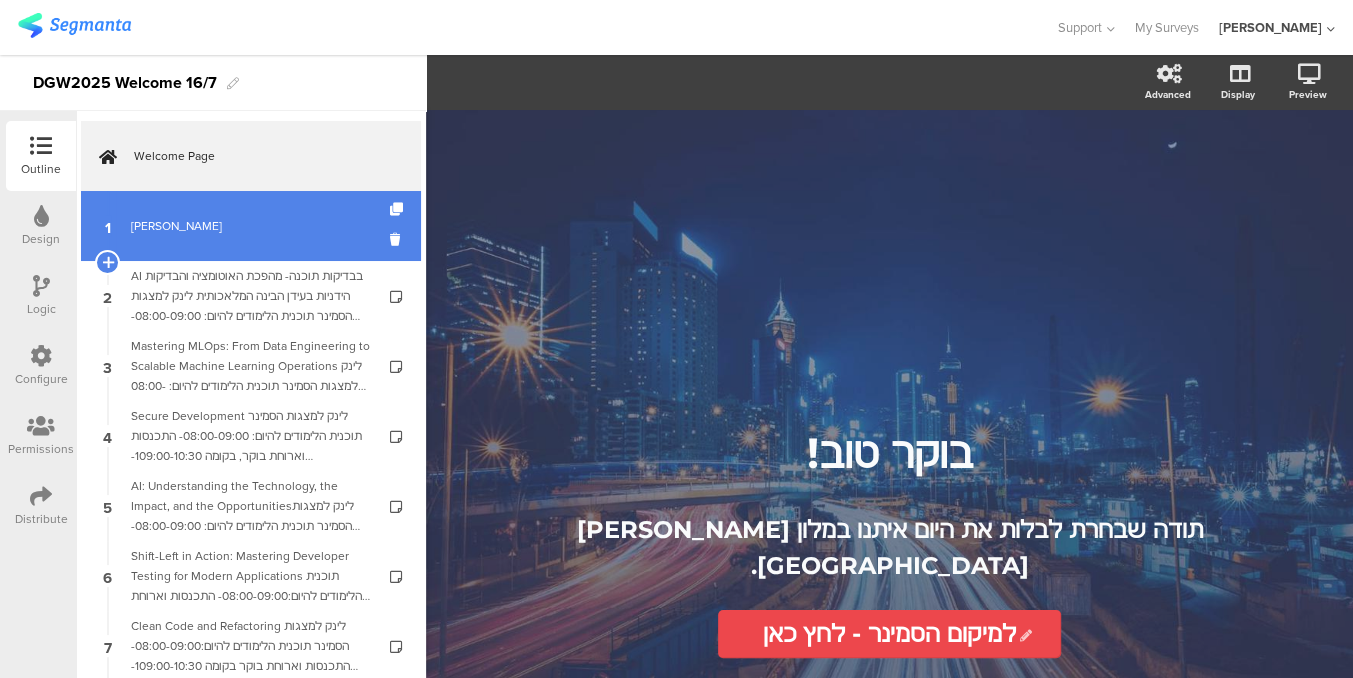 click on "מיקומי סמינר" at bounding box center (250, 226) 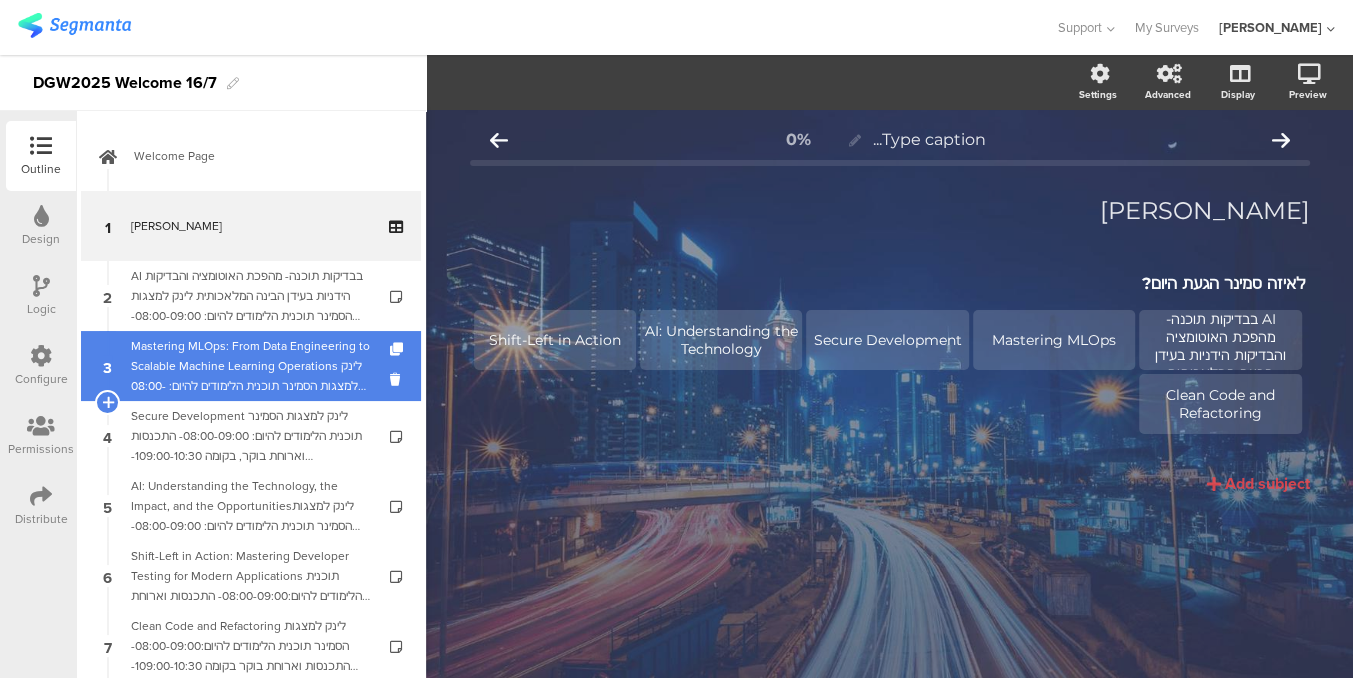 click on "Mastering MLOps: From Data Engineering to Scalable Machine Learning Operations לינק למצגות הסמינר תוכנית הלימודים להיום: 08:00-09:00- התכנסות וארוחת בוקר, בקומה 109:00-10:30- הרצאה10:30-10:45- הפסקה קצרה10:45-12:30- הרצאה12:30-13:30- ארוחת צהריים, בקומה 1-13:30-15:00- הרצאה15:00-15:15- הפסקה מתוקה, בקומה 115:15-16:30- הרצאה וסיכום" at bounding box center (250, 366) 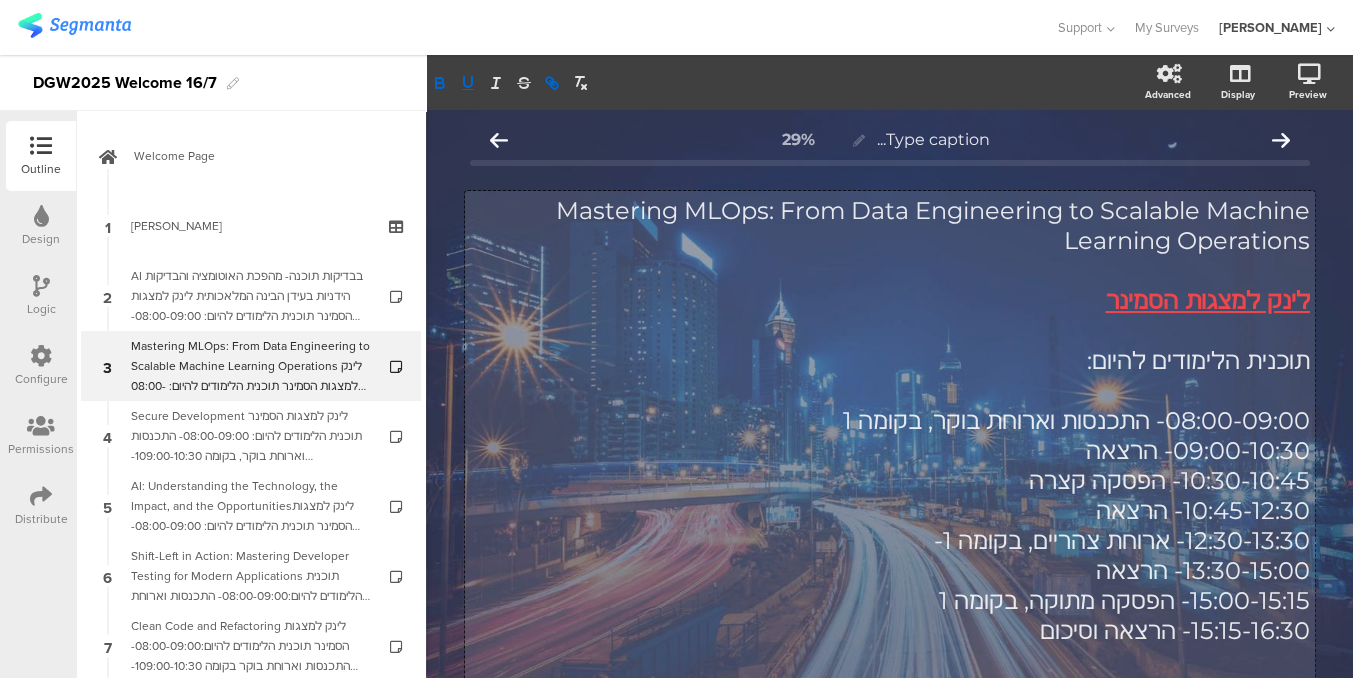 scroll, scrollTop: 0, scrollLeft: 0, axis: both 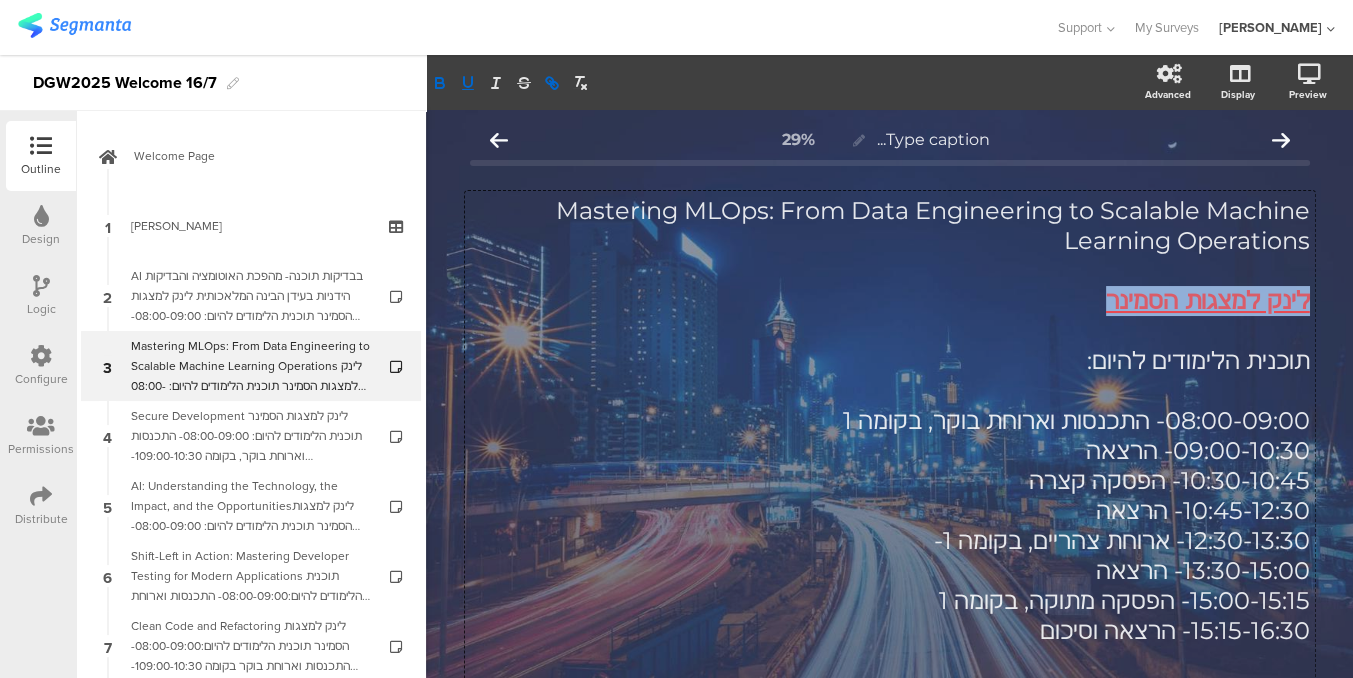 drag, startPoint x: 1115, startPoint y: 305, endPoint x: 1324, endPoint y: 310, distance: 209.0598 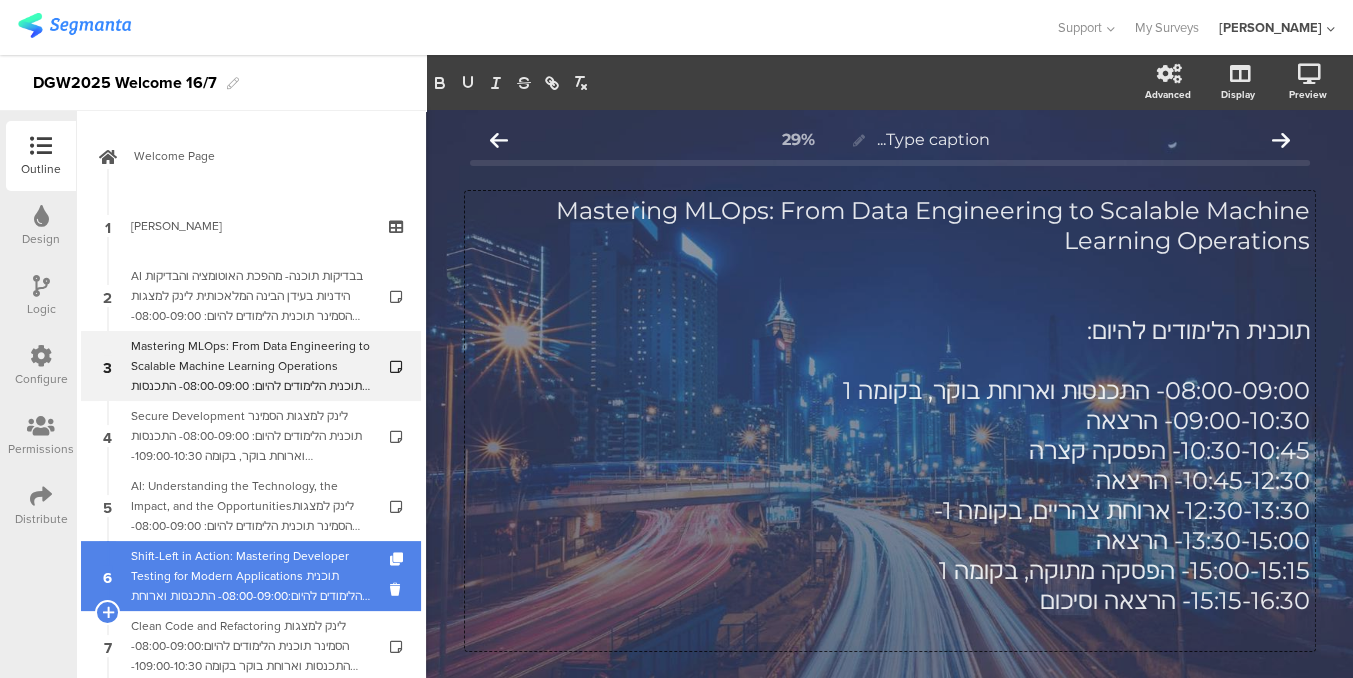 click on "Shift-Left in Action: Mastering Developer Testing for Modern Applications תוכנית הלימודים להיום:08:00-09:00- התכנסות וארוחת בוקר בקומה 109:00-10:30- הרצאה10:30-10:45- הפסקה קצרה10:45-12:30- הרצאה12:30-13:30- ארוחת צהריים, בקומה 1-13:30-15:00- הרצאה15:00-15:15- הפסקה מתוקה בקומה 115:15-16:30- הרצאה וסיכום" at bounding box center (250, 576) 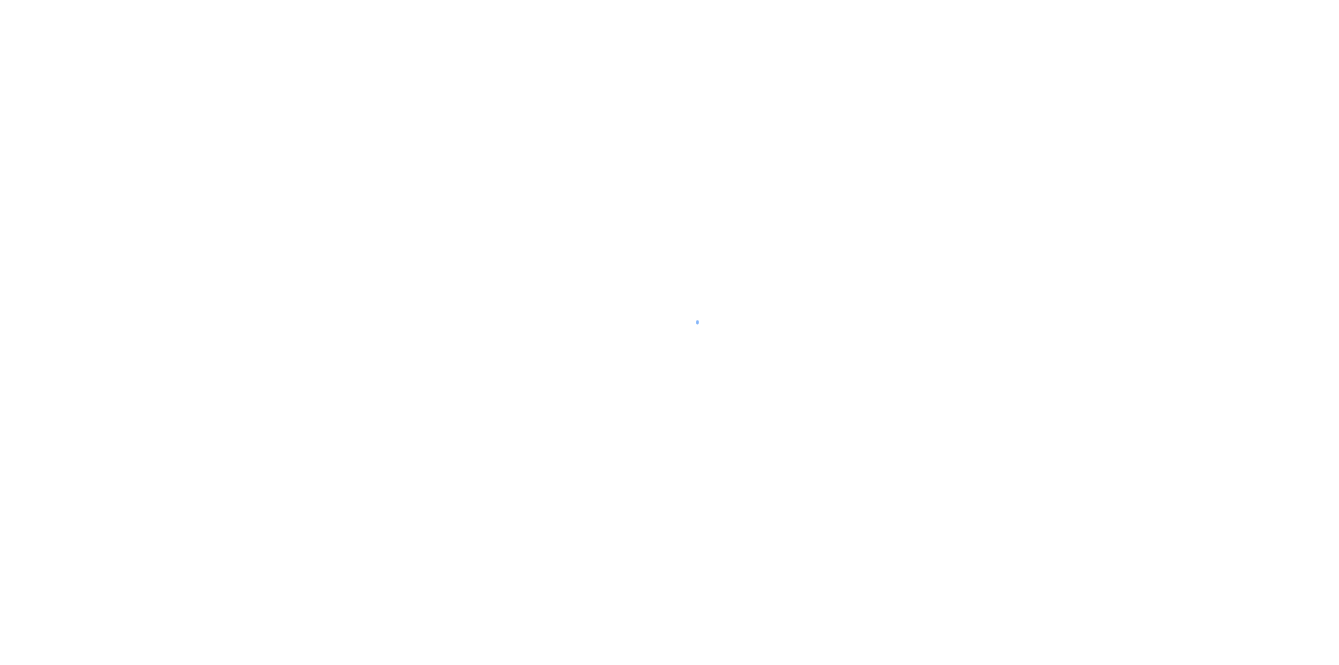 scroll, scrollTop: 0, scrollLeft: 0, axis: both 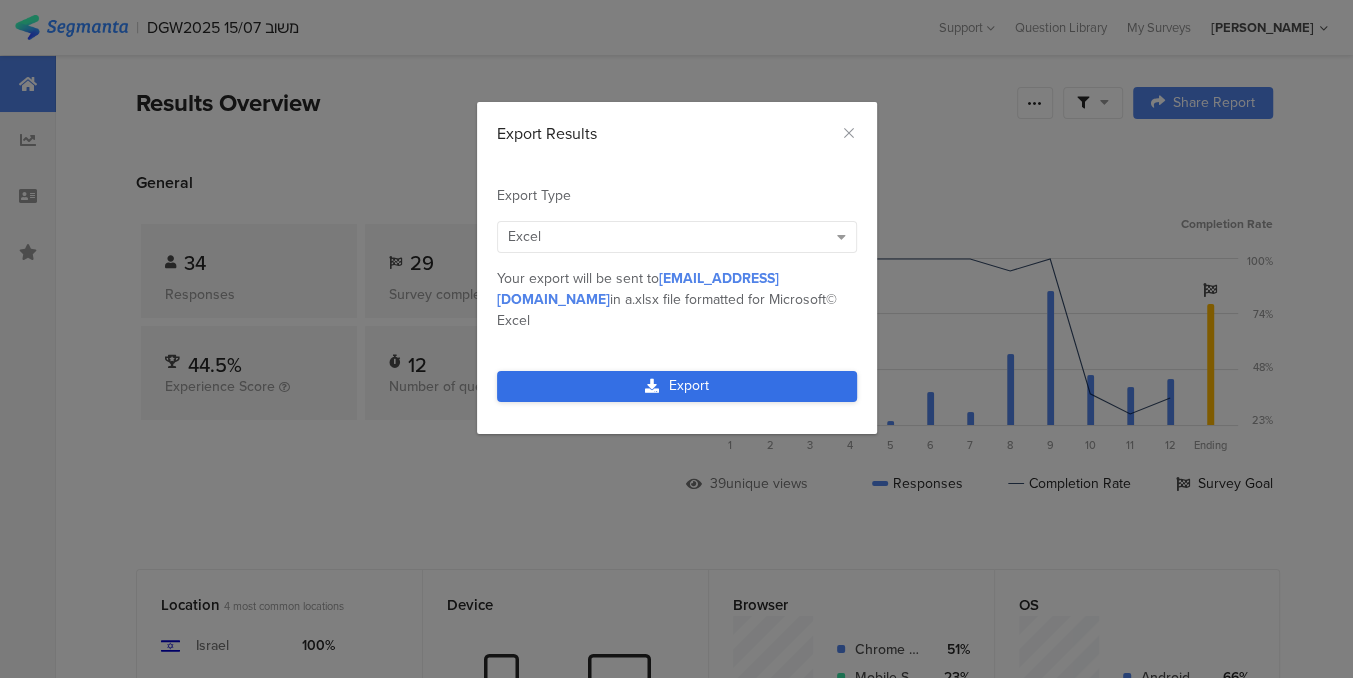 click on "Export" at bounding box center (677, 386) 